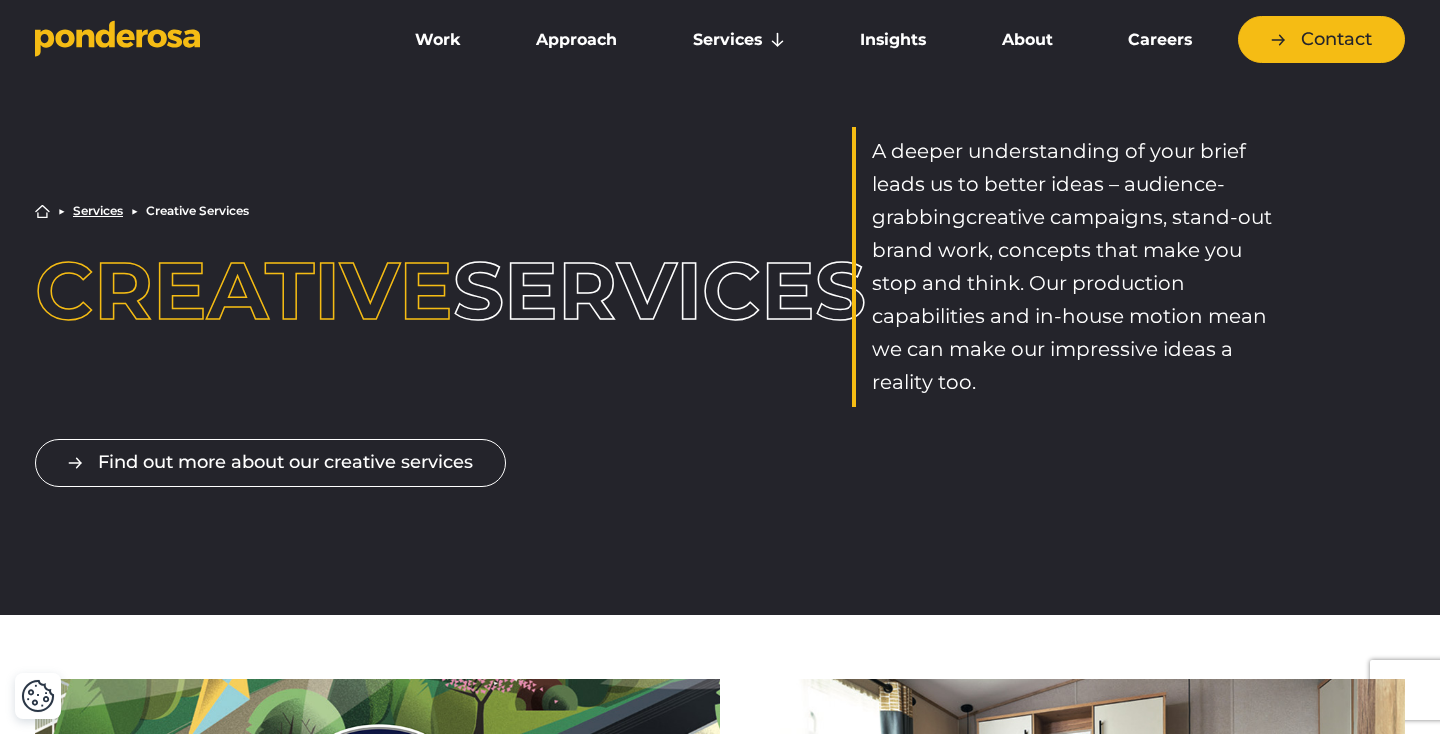 scroll, scrollTop: 0, scrollLeft: 0, axis: both 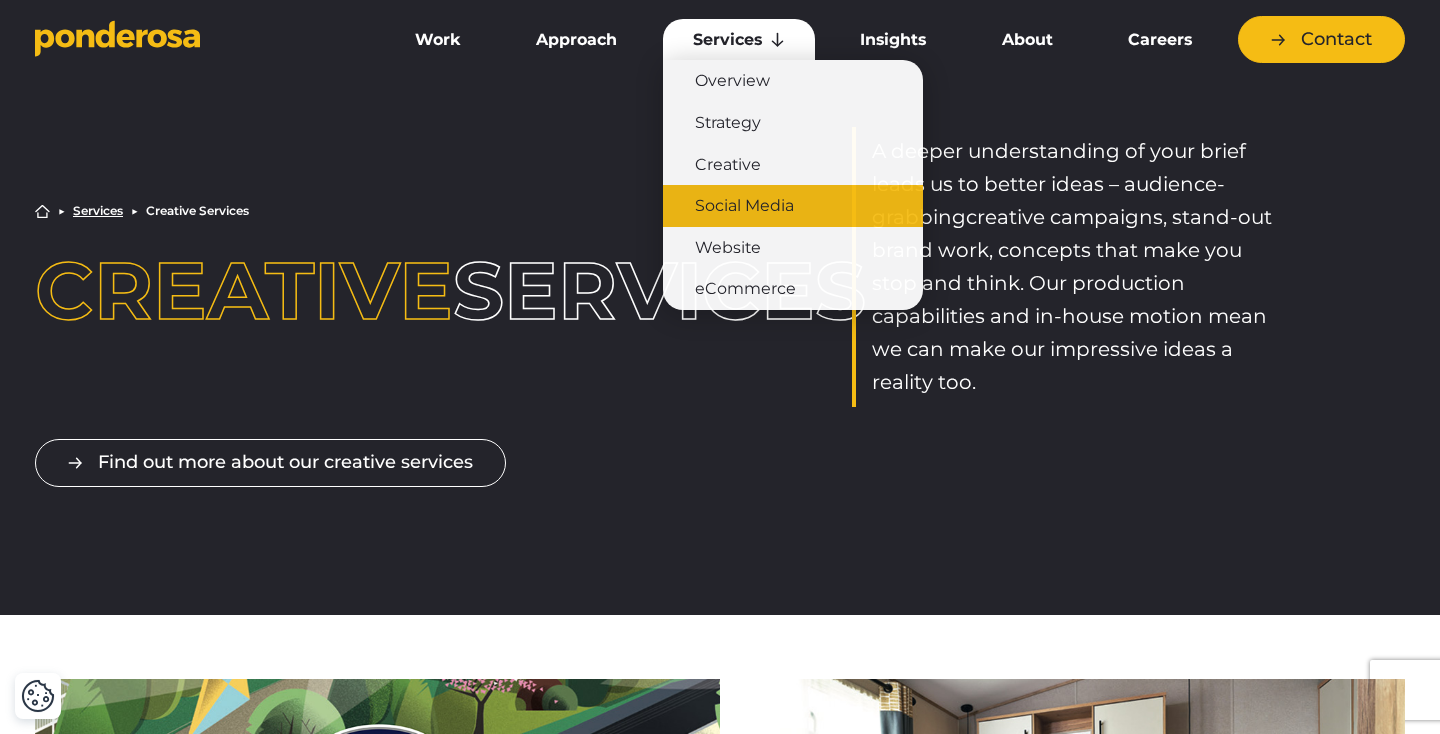 click on "Social Media" at bounding box center [793, 206] 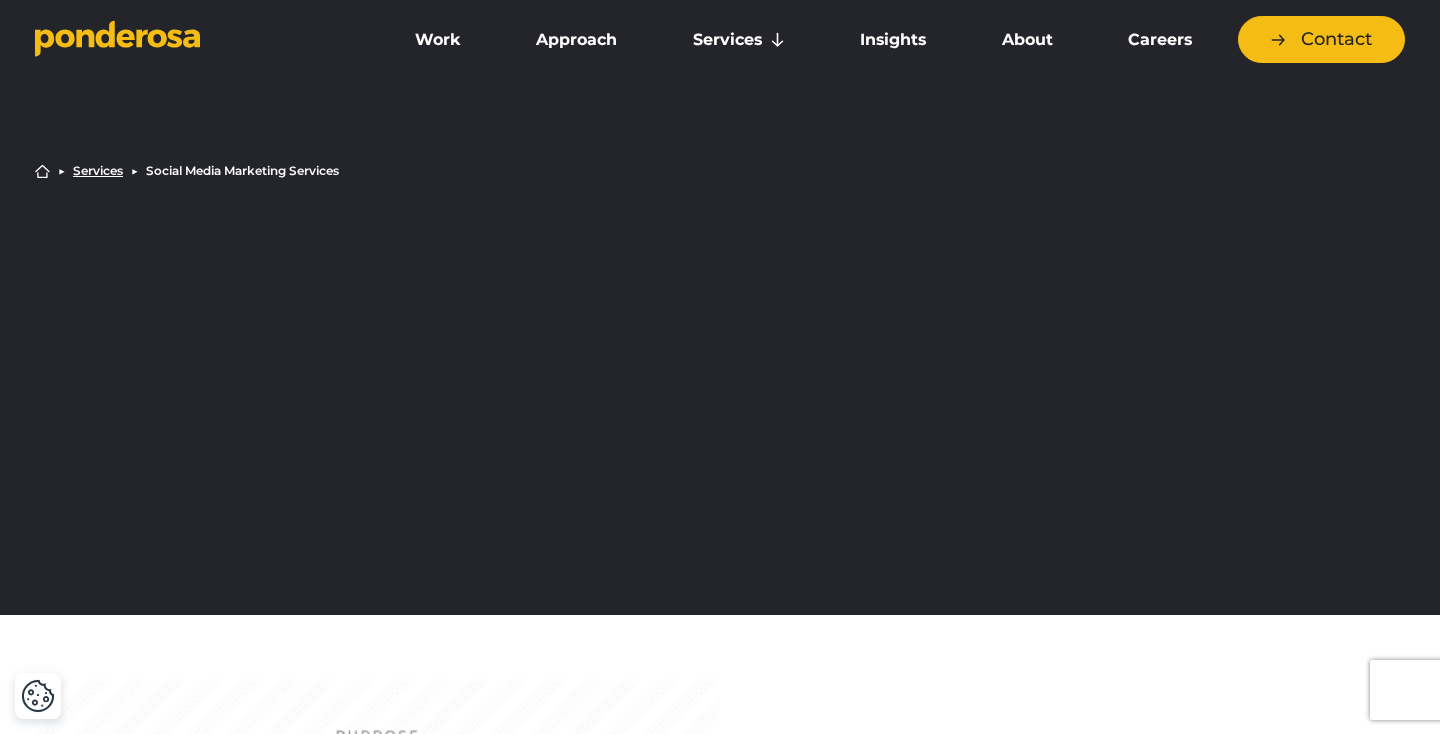 scroll, scrollTop: 0, scrollLeft: 0, axis: both 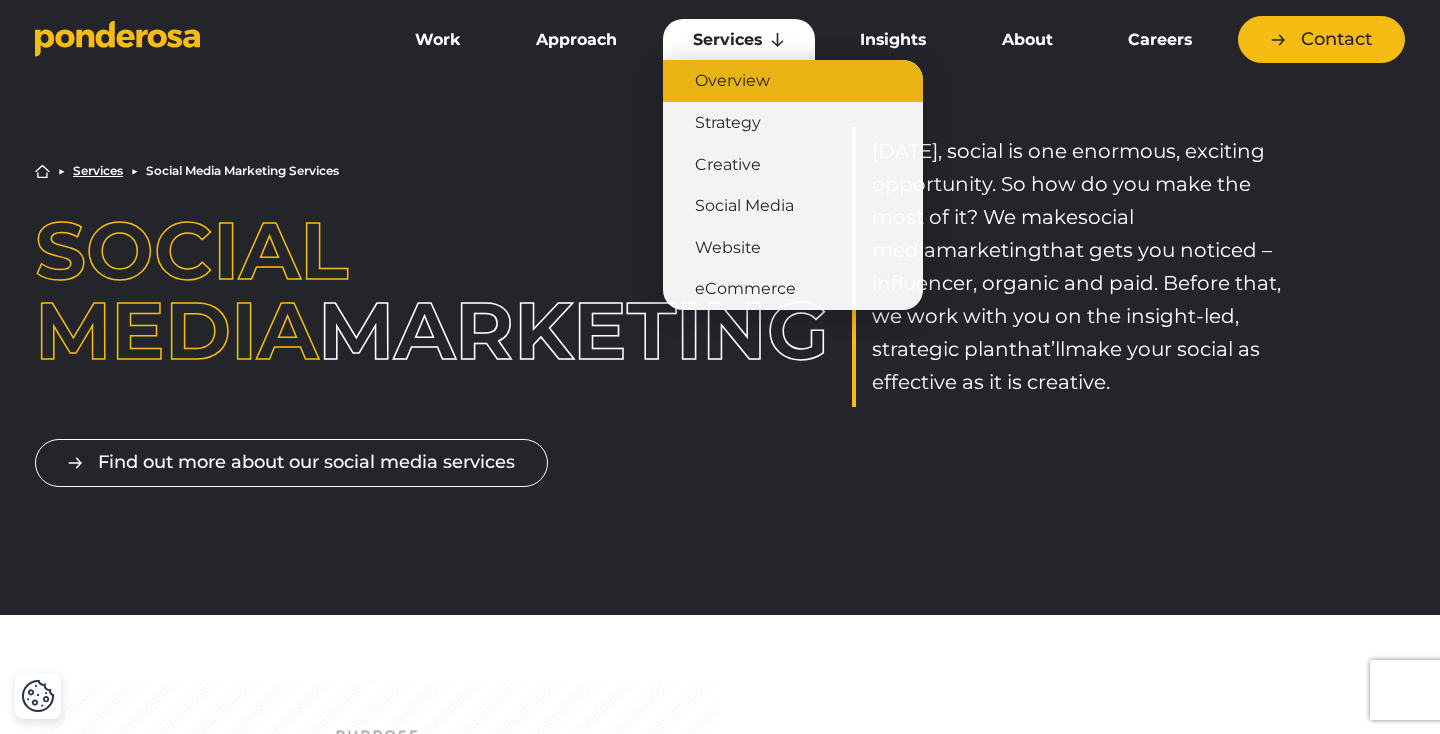 click on "Overview" at bounding box center (793, 81) 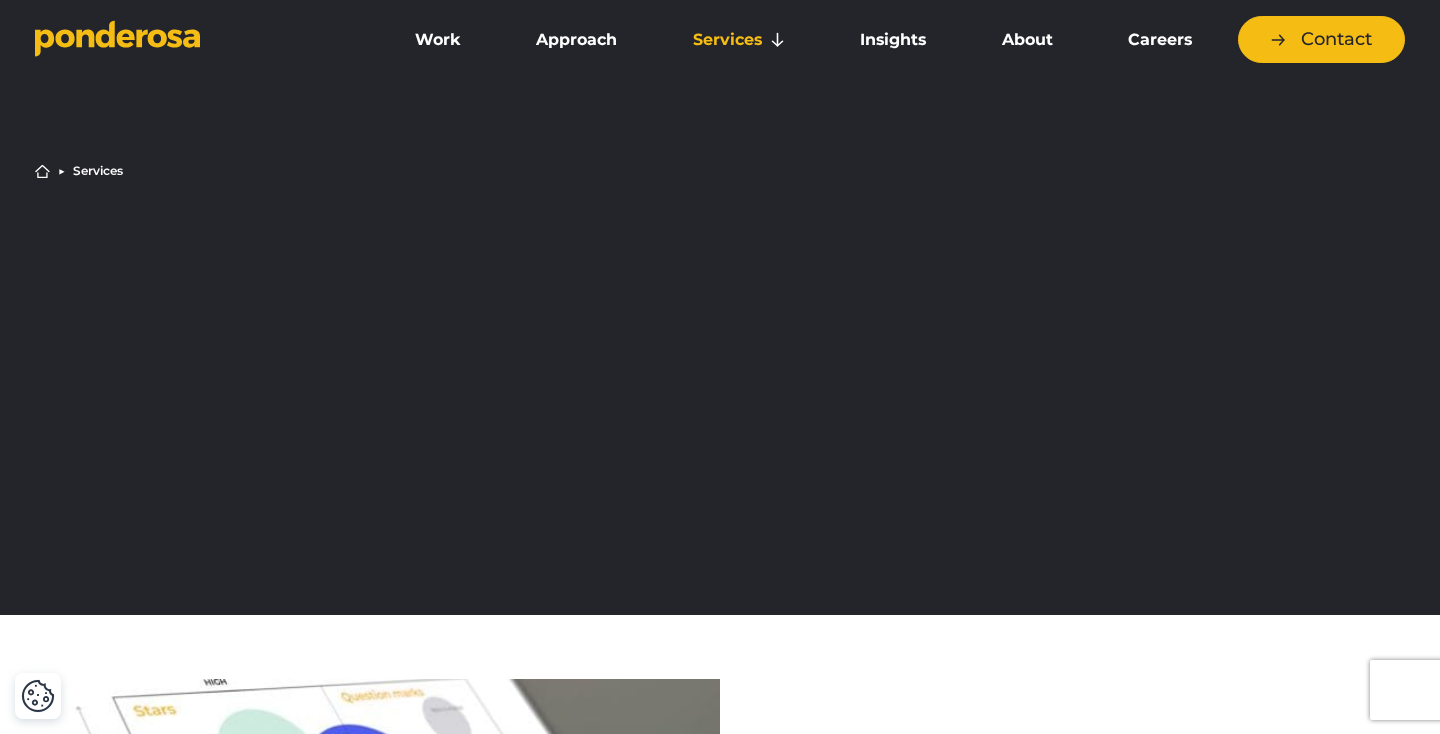 scroll, scrollTop: 0, scrollLeft: 0, axis: both 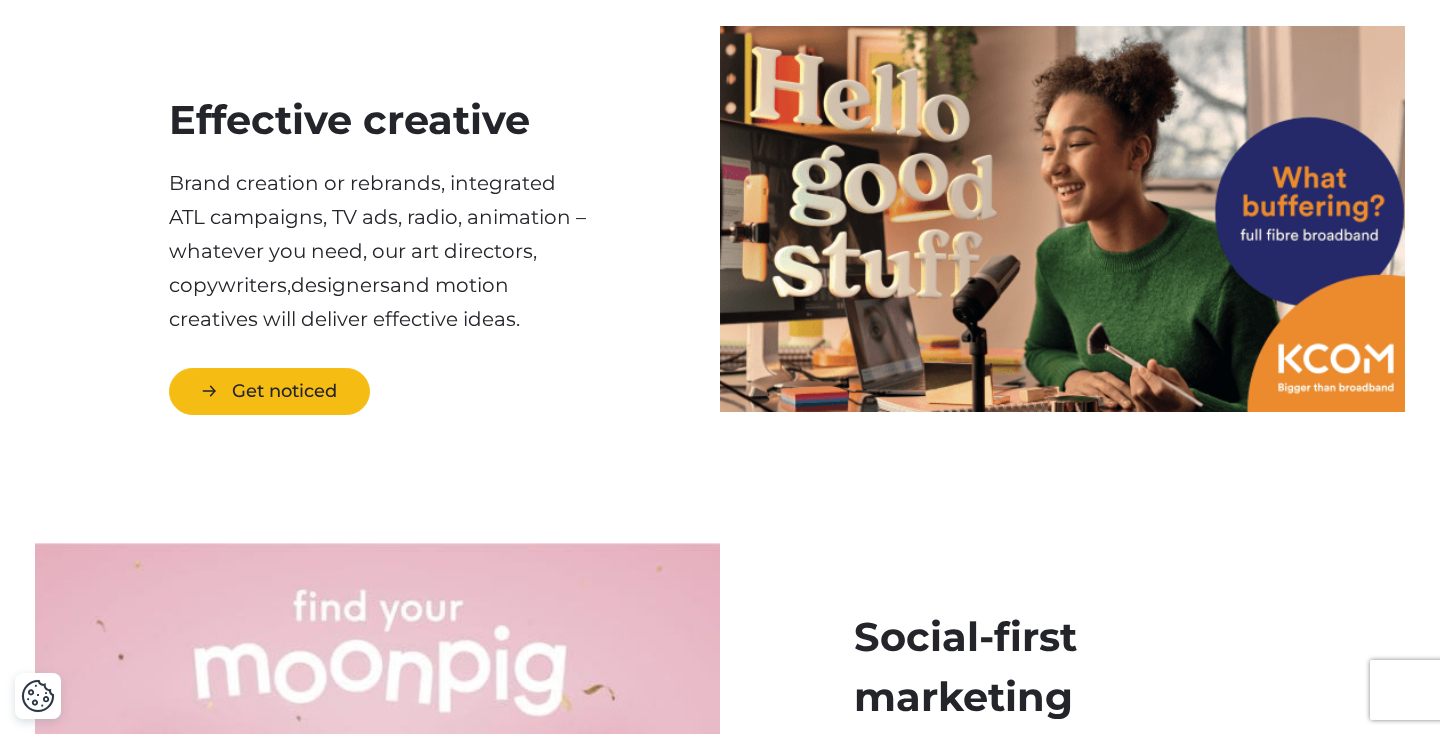 click on "Get noticed" at bounding box center (269, 391) 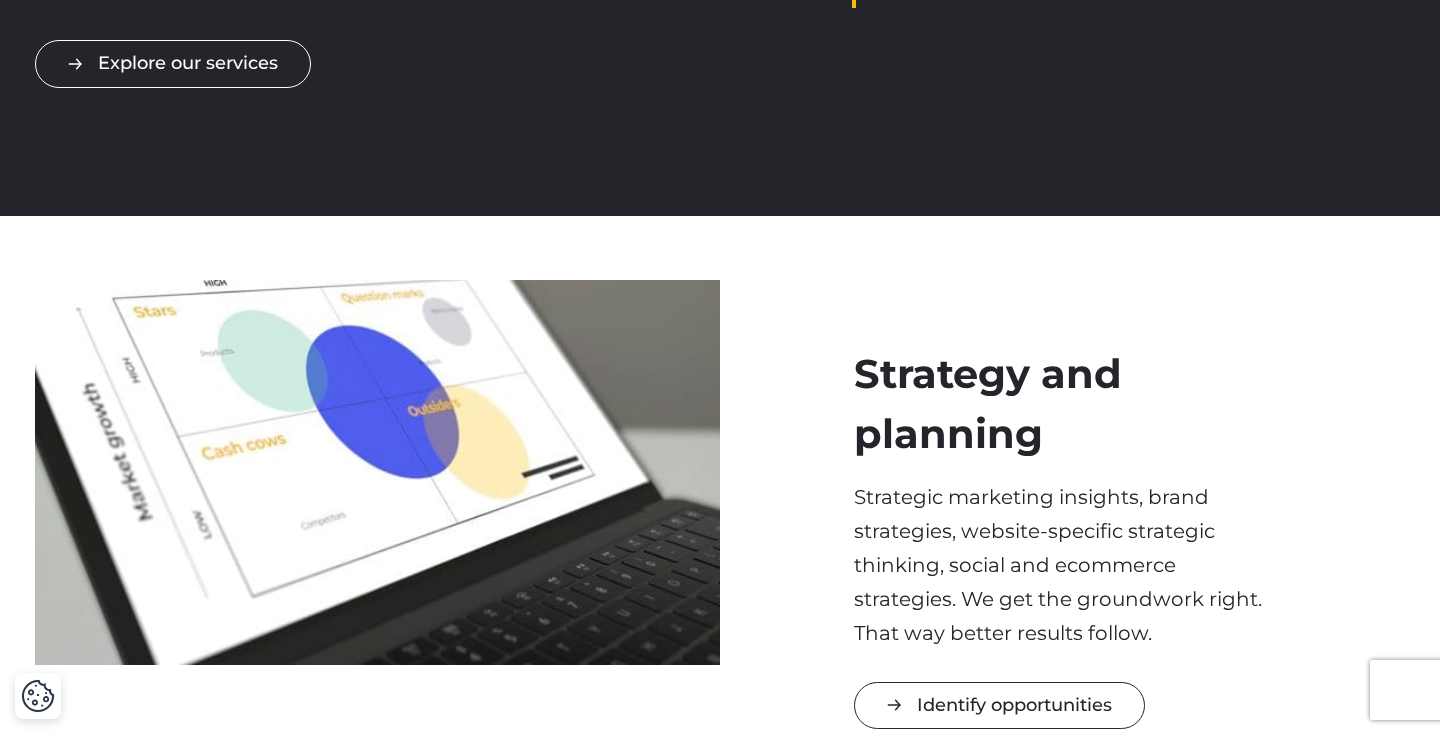 scroll, scrollTop: 503, scrollLeft: 0, axis: vertical 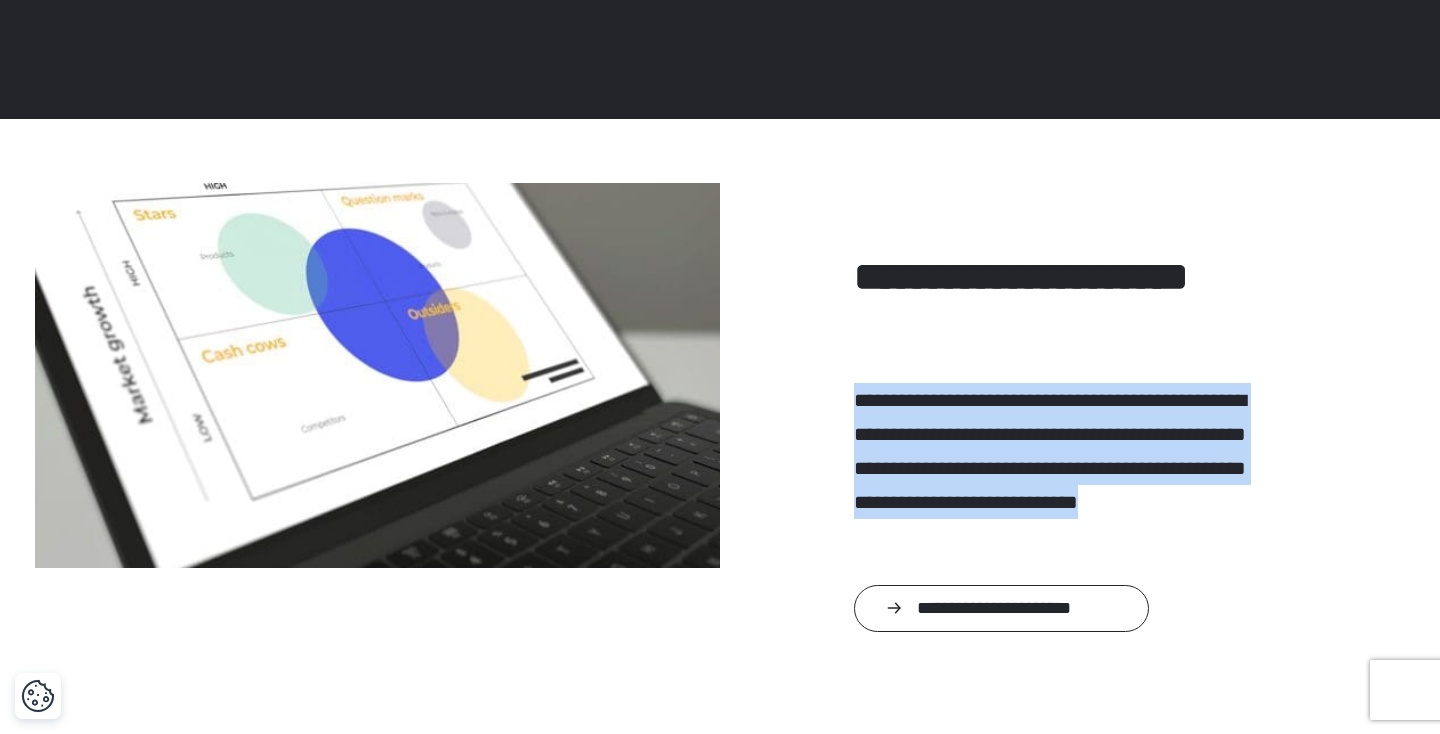 drag, startPoint x: 1170, startPoint y: 542, endPoint x: 840, endPoint y: 393, distance: 362.07874 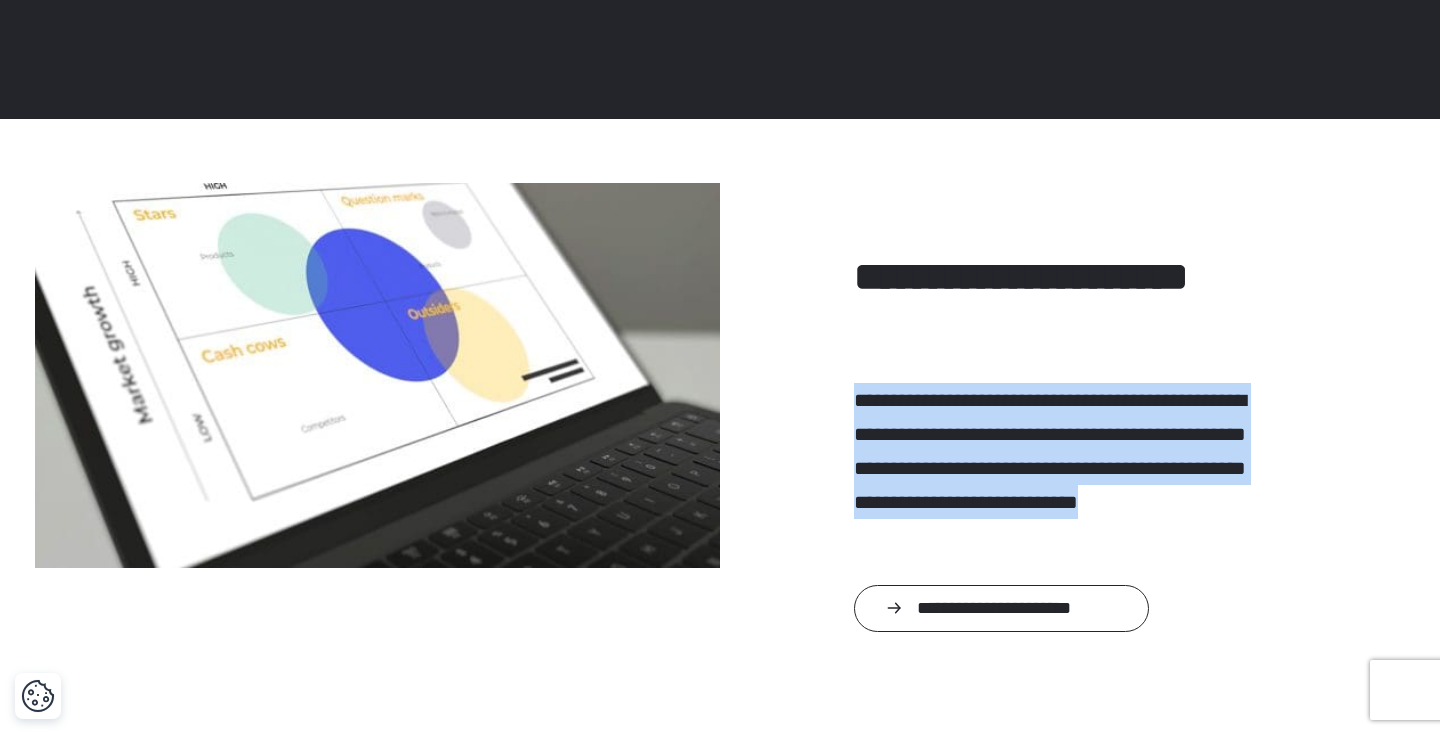 paste 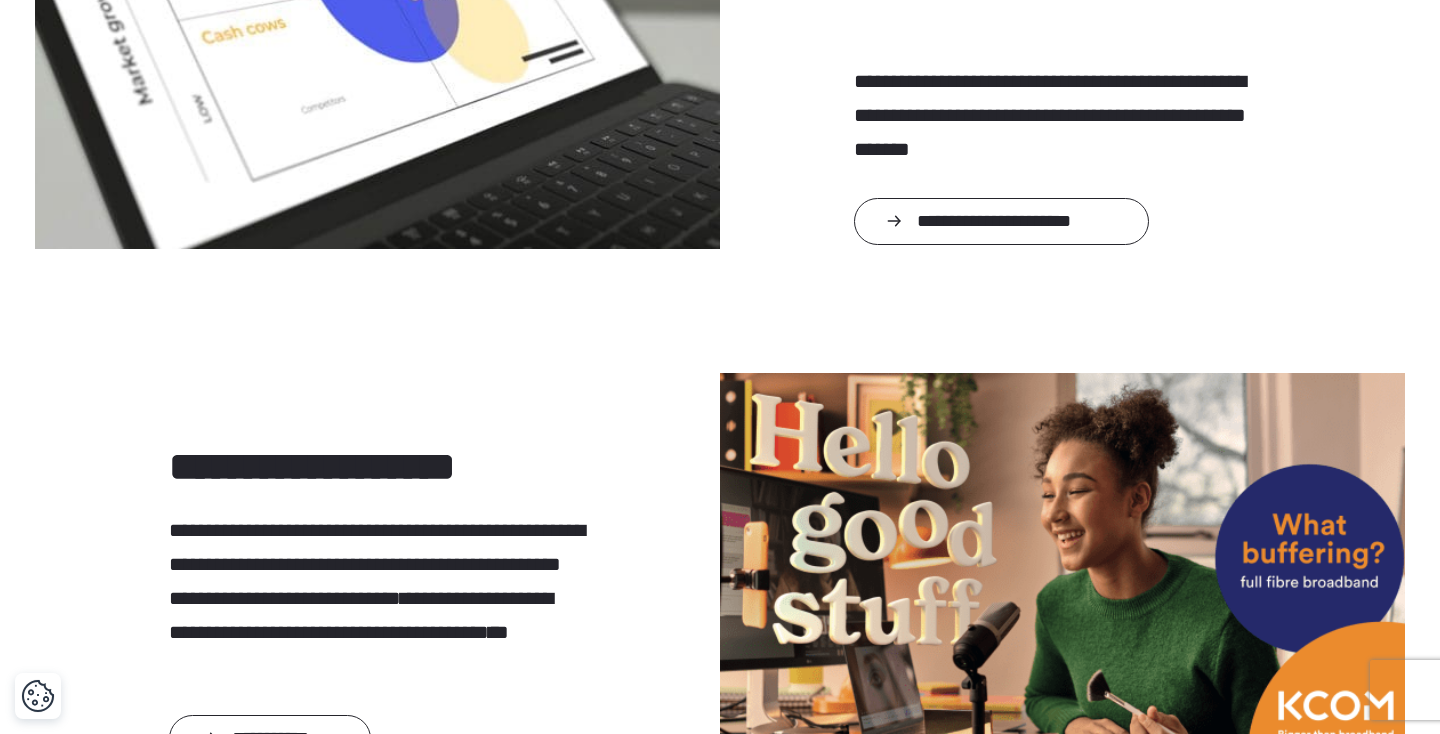 scroll, scrollTop: 775, scrollLeft: 0, axis: vertical 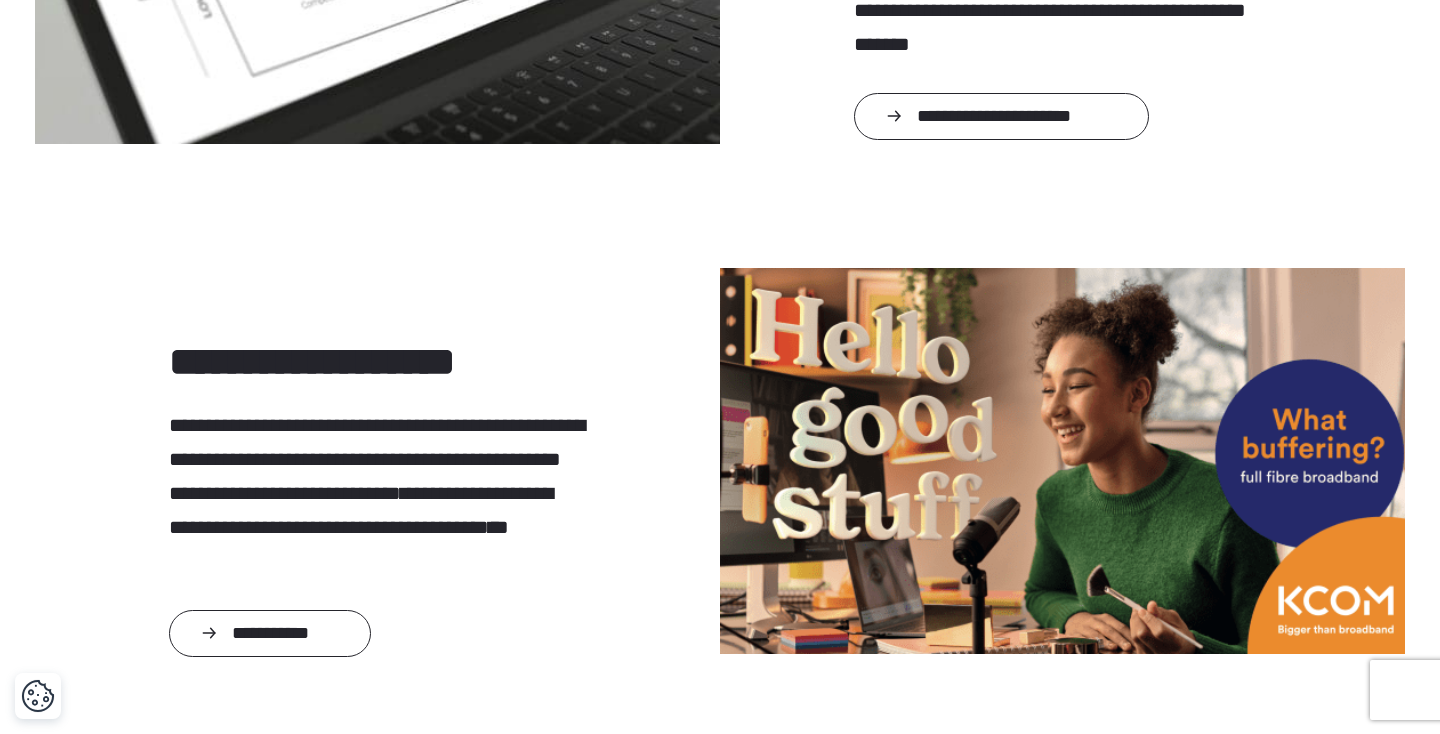 click on "**********" at bounding box center [378, 494] 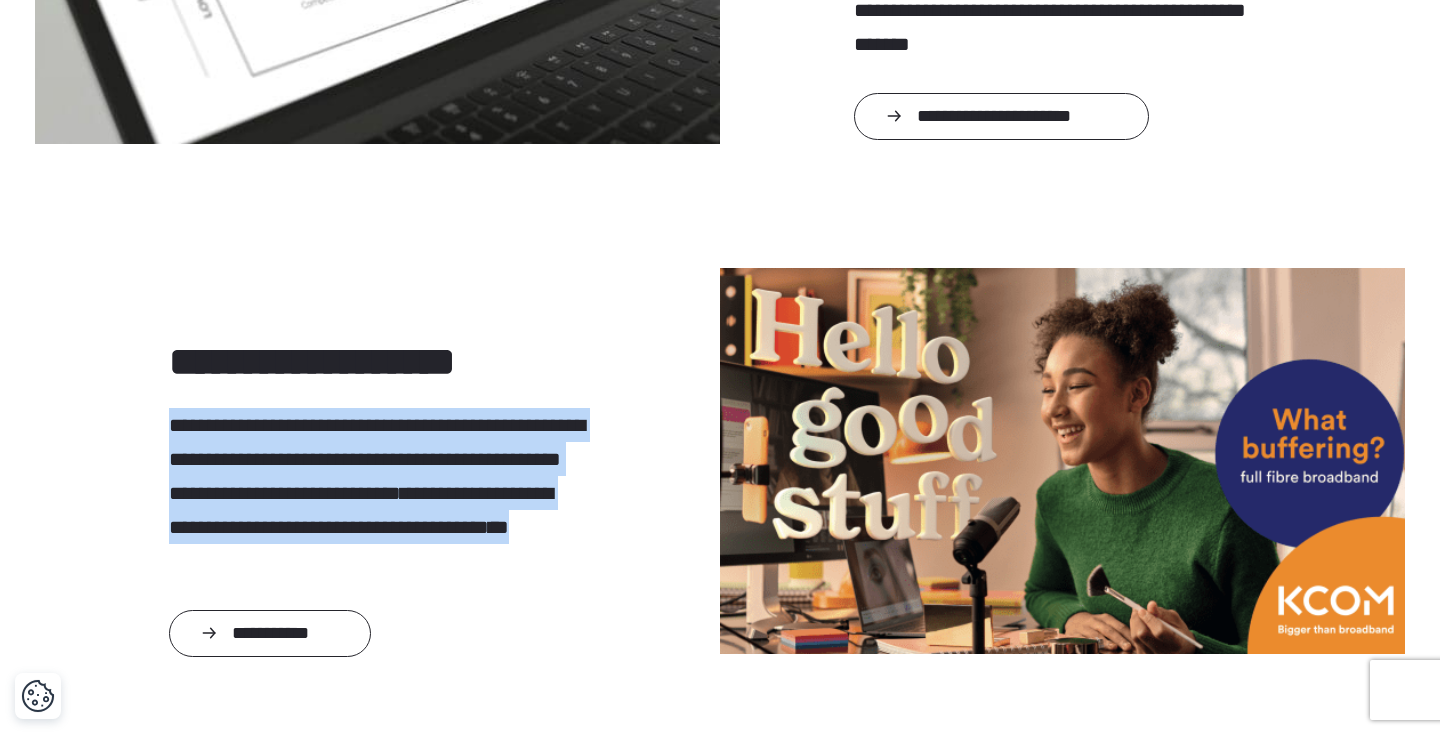 drag, startPoint x: 527, startPoint y: 571, endPoint x: 133, endPoint y: 432, distance: 417.8002 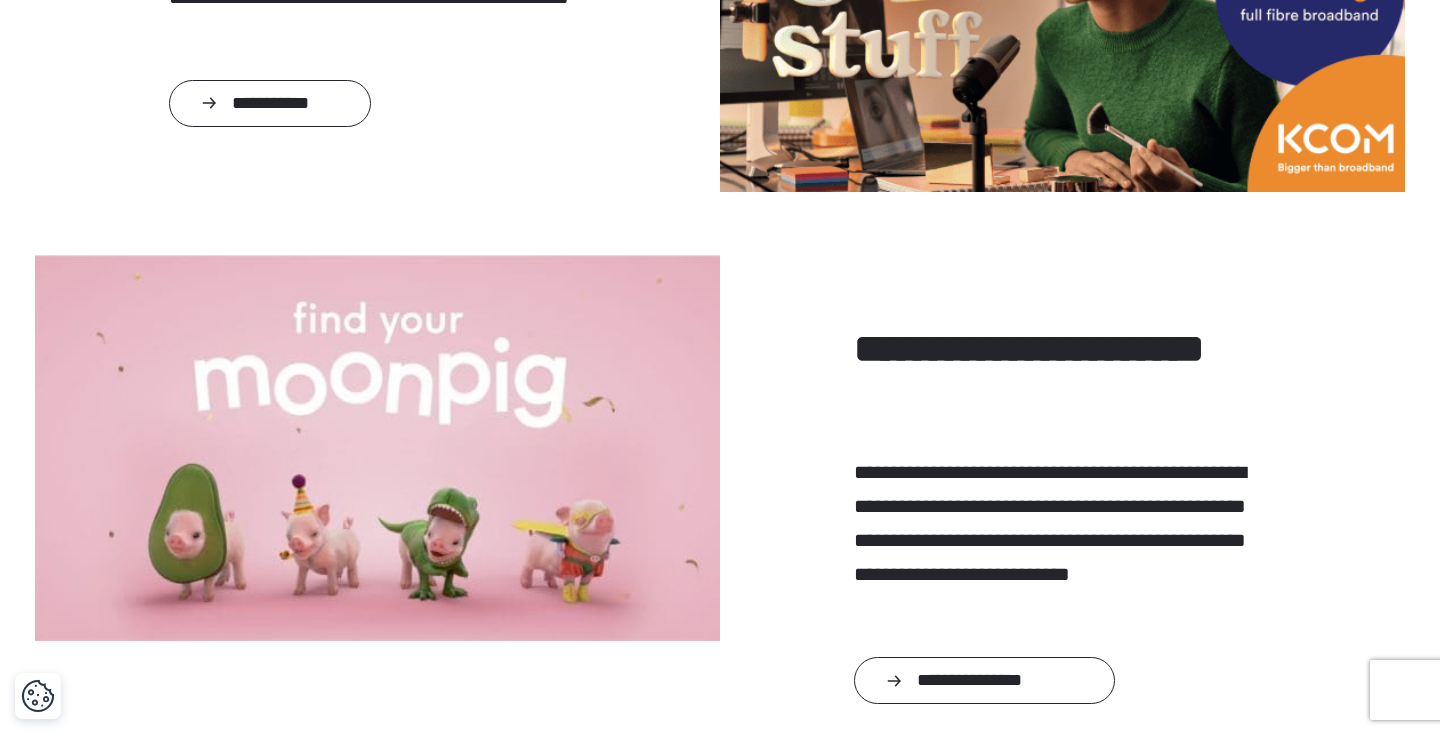 scroll, scrollTop: 1415, scrollLeft: 0, axis: vertical 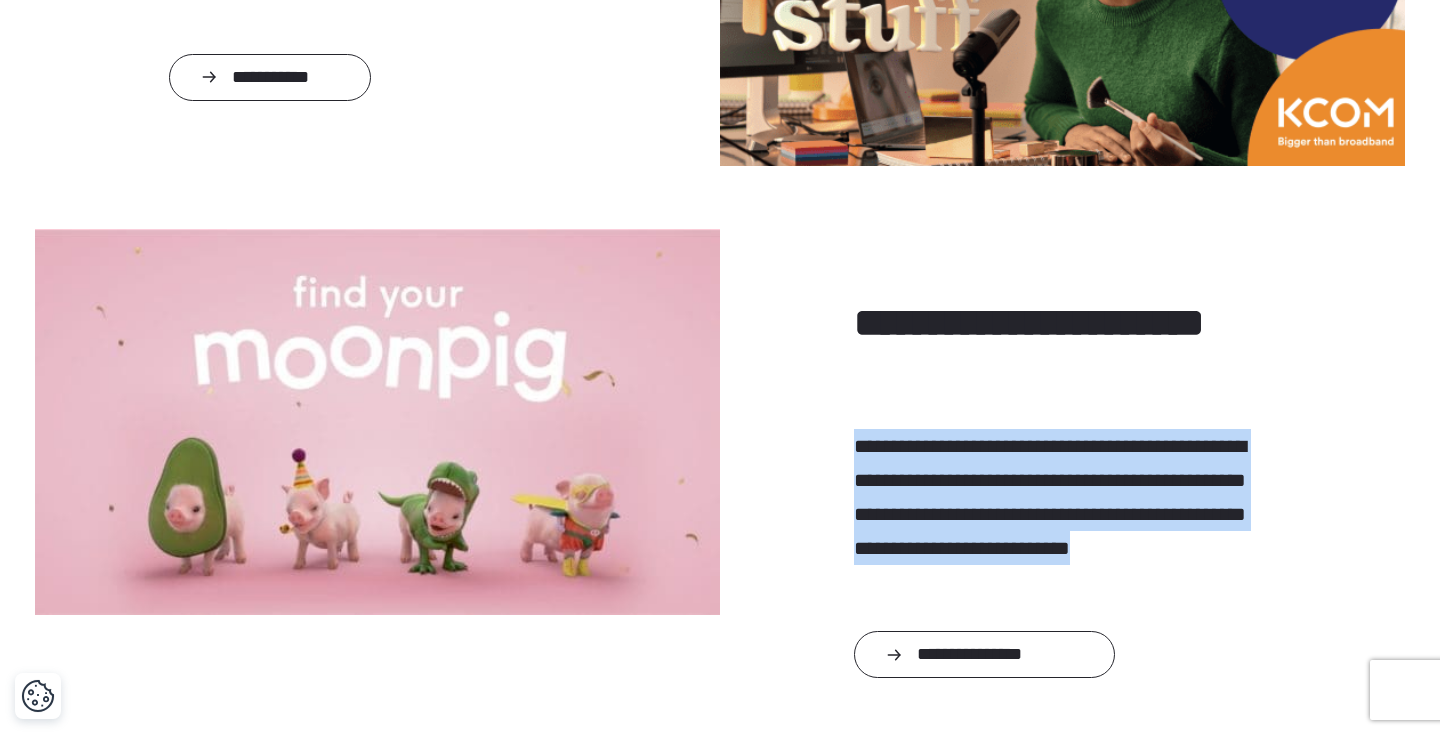 drag, startPoint x: 1031, startPoint y: 596, endPoint x: 846, endPoint y: 454, distance: 233.2145 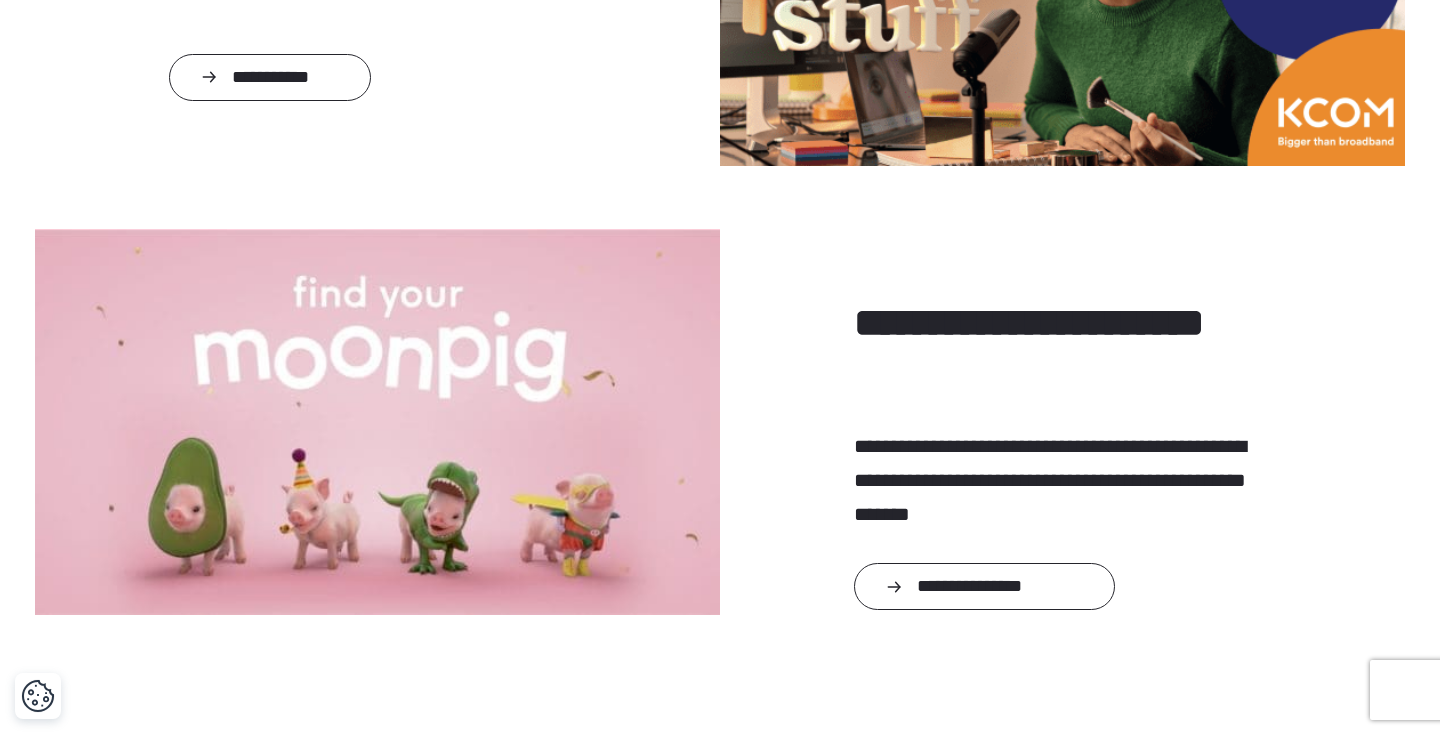 click on "**********" at bounding box center [1062, 451] 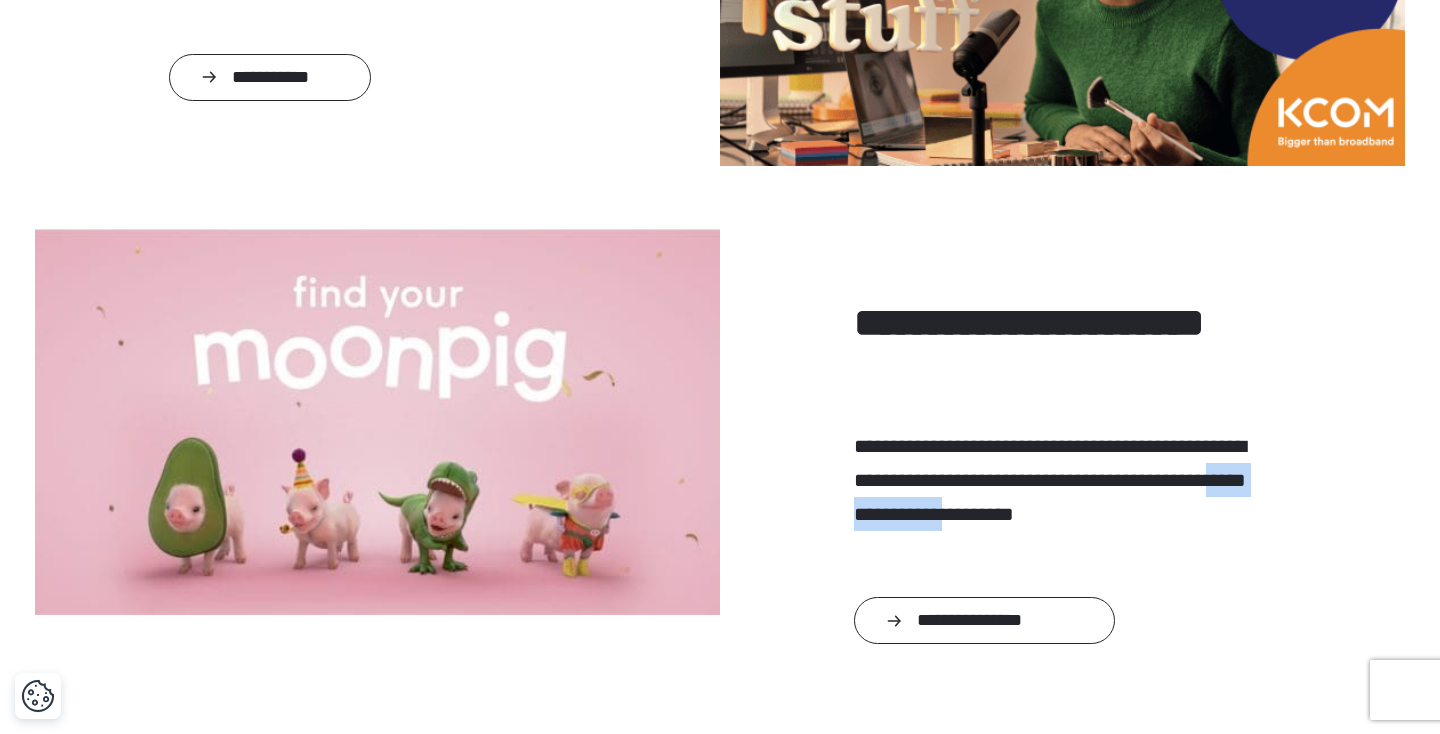 drag, startPoint x: 1076, startPoint y: 516, endPoint x: 1246, endPoint y: 518, distance: 170.01176 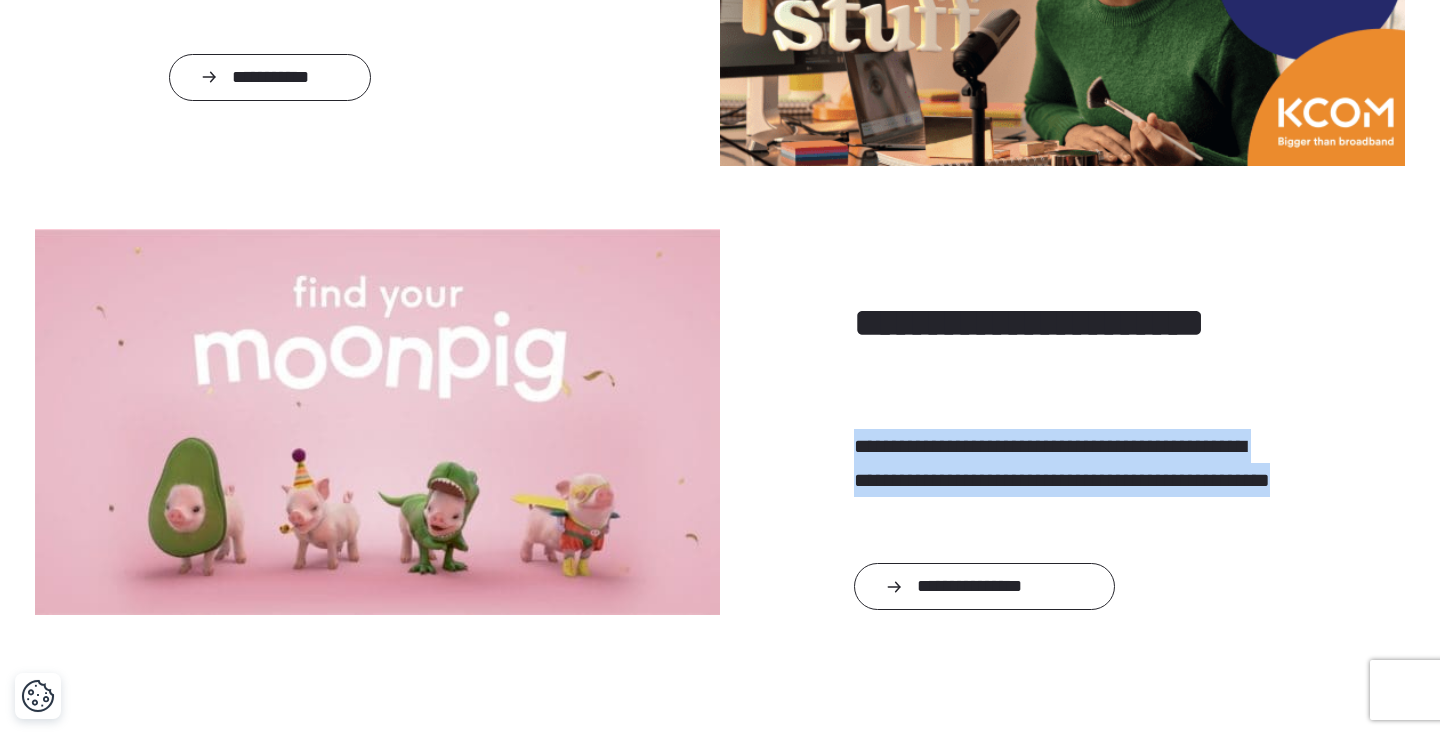 drag, startPoint x: 1186, startPoint y: 527, endPoint x: 822, endPoint y: 438, distance: 374.72256 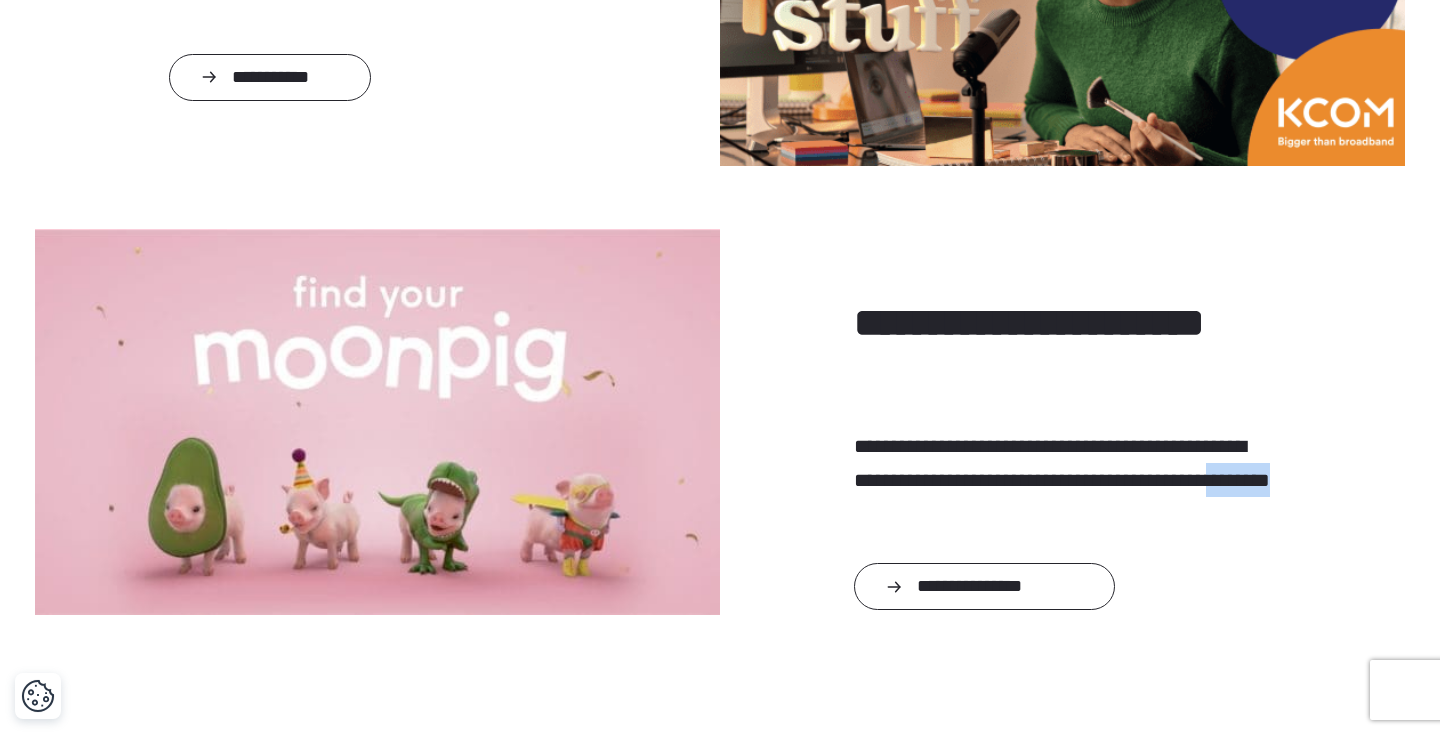 drag, startPoint x: 1195, startPoint y: 524, endPoint x: 1077, endPoint y: 524, distance: 118 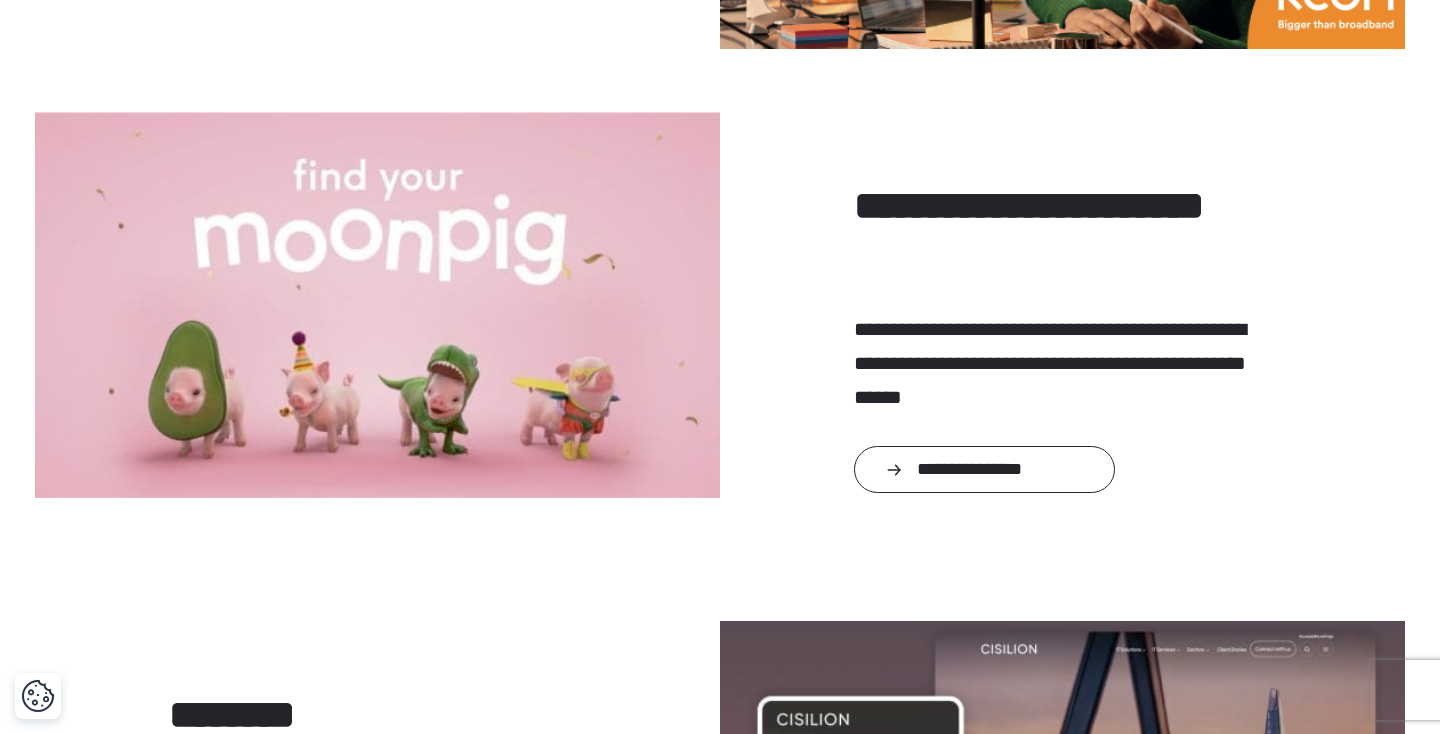 scroll, scrollTop: 1495, scrollLeft: 0, axis: vertical 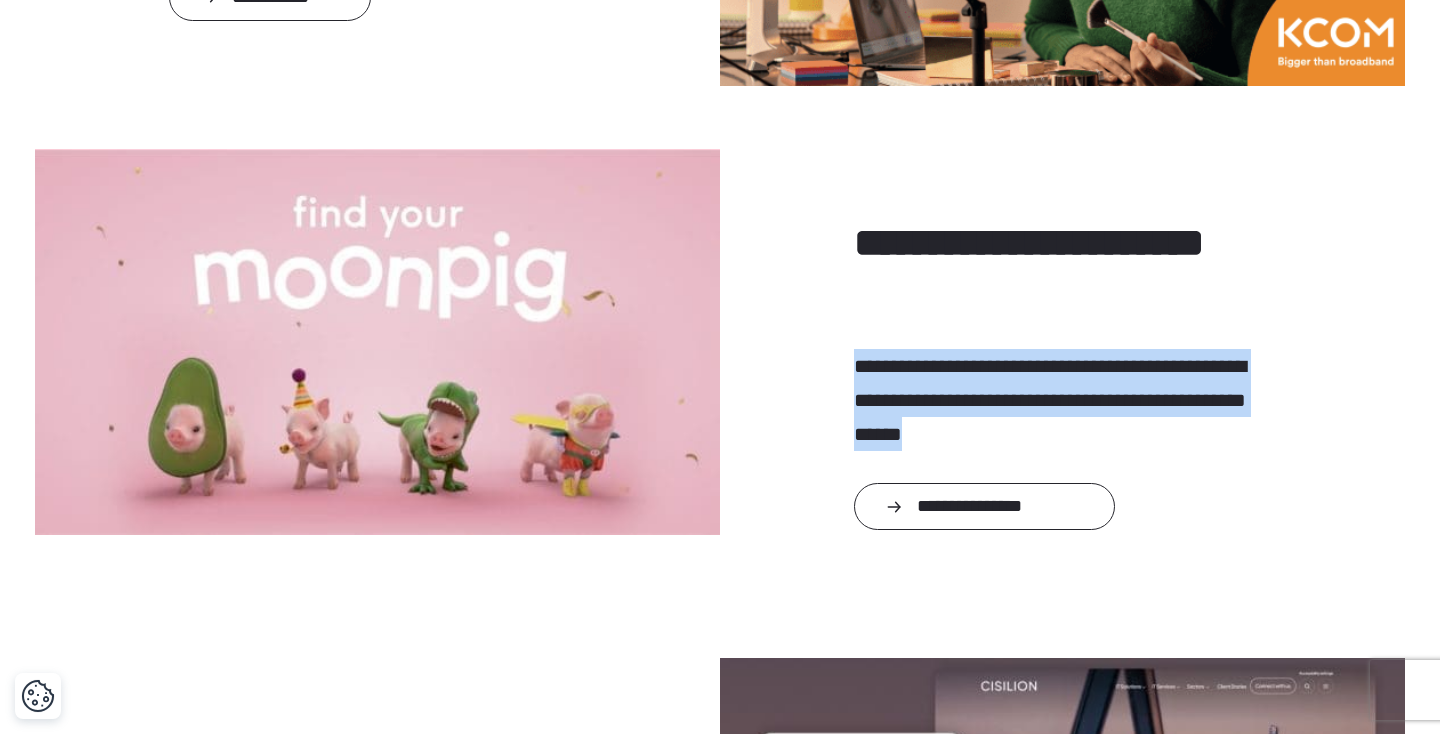 drag, startPoint x: 1206, startPoint y: 433, endPoint x: 808, endPoint y: 360, distance: 404.63934 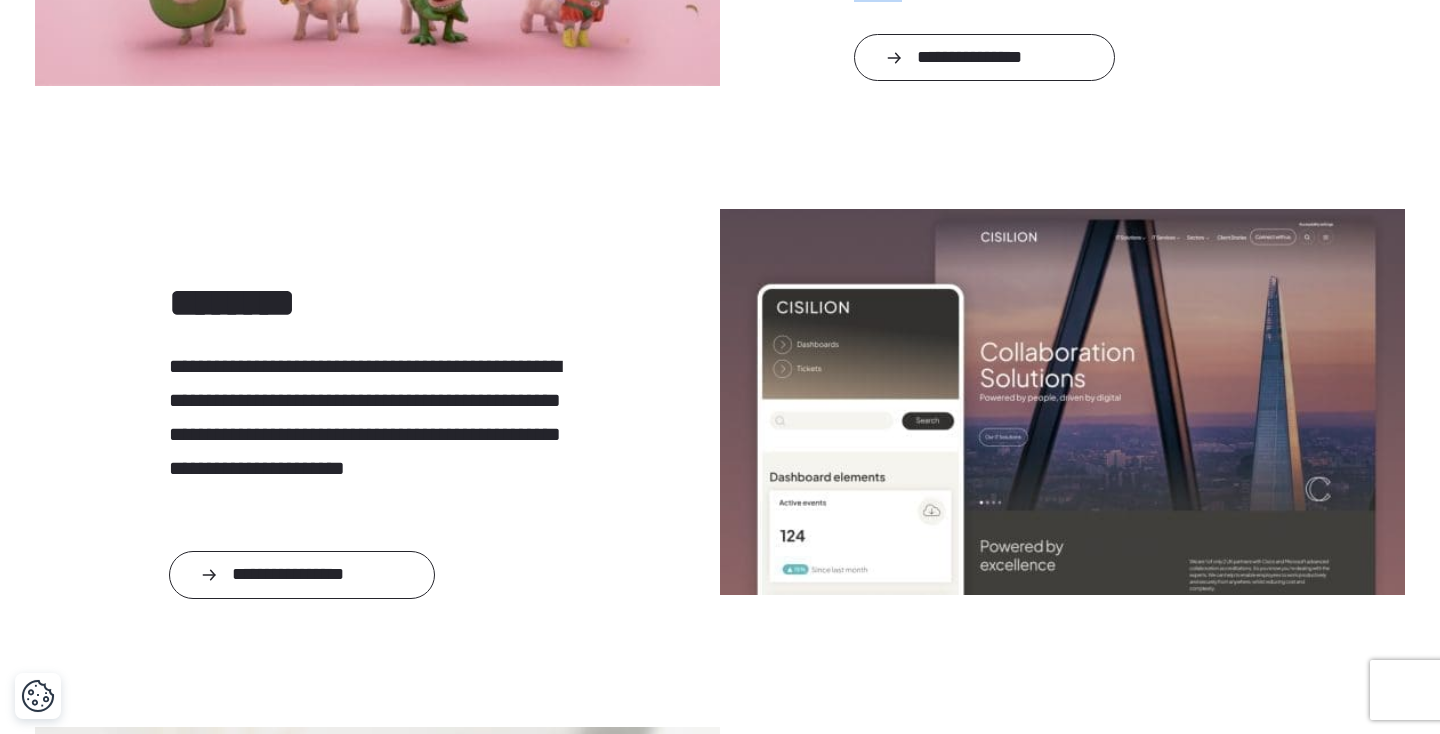 scroll, scrollTop: 1954, scrollLeft: 0, axis: vertical 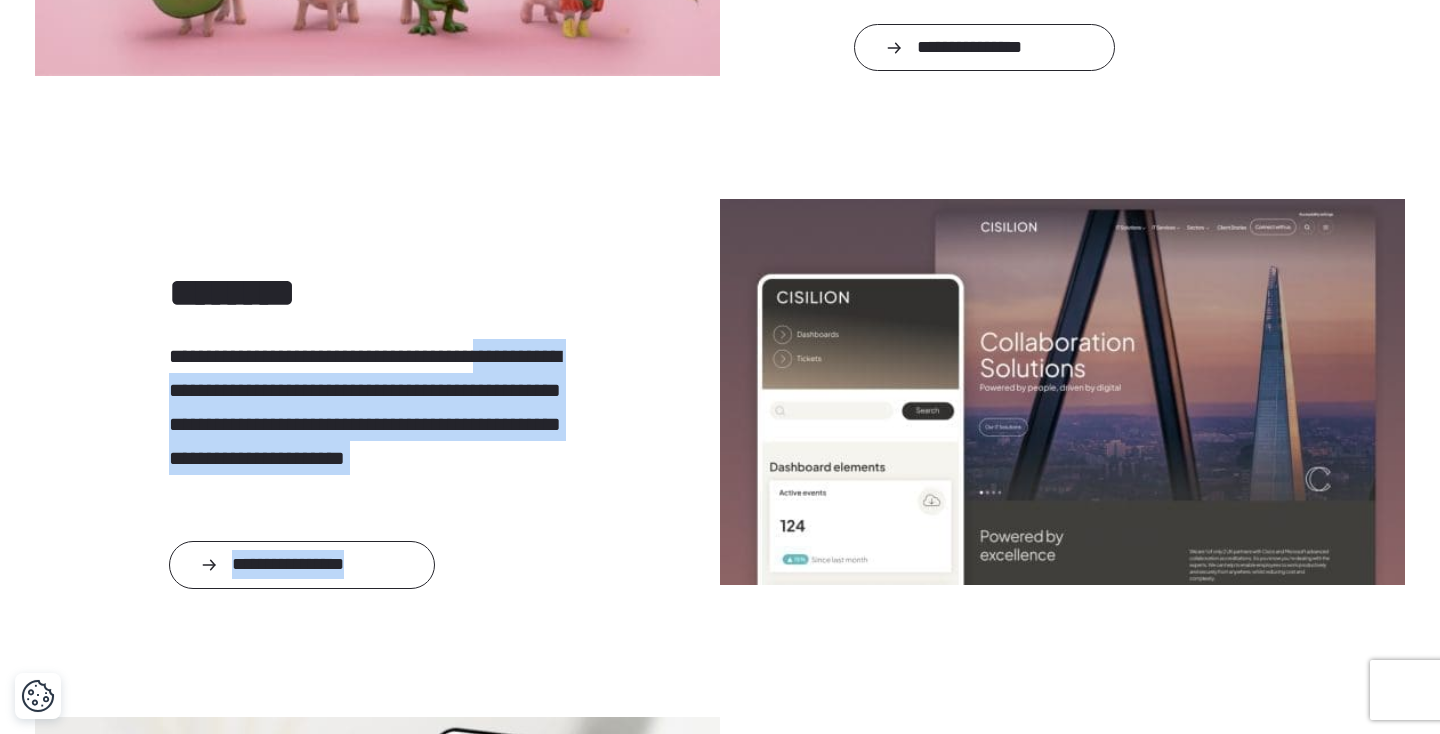 drag, startPoint x: 466, startPoint y: 514, endPoint x: 150, endPoint y: 377, distance: 344.4198 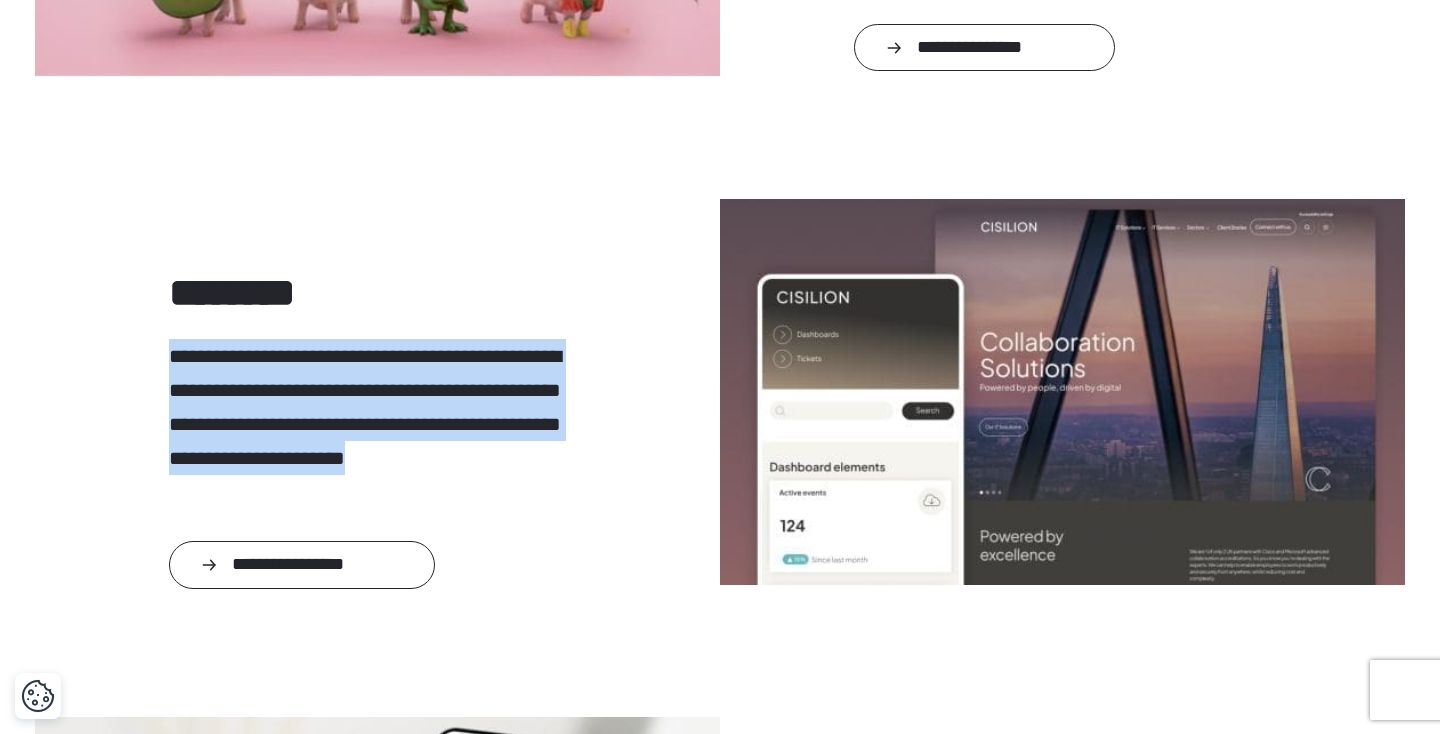 drag, startPoint x: 462, startPoint y: 502, endPoint x: 167, endPoint y: 365, distance: 325.2599 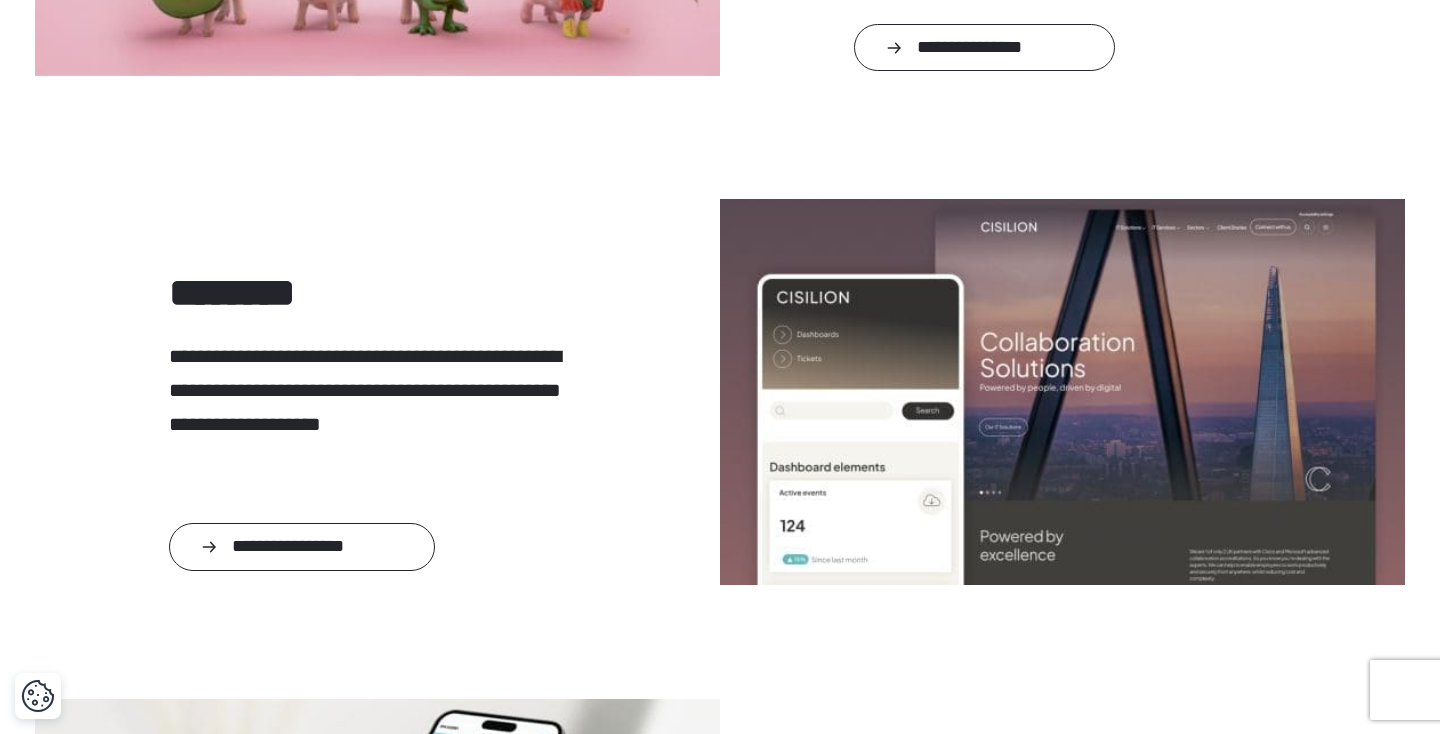 click at bounding box center (378, 474) 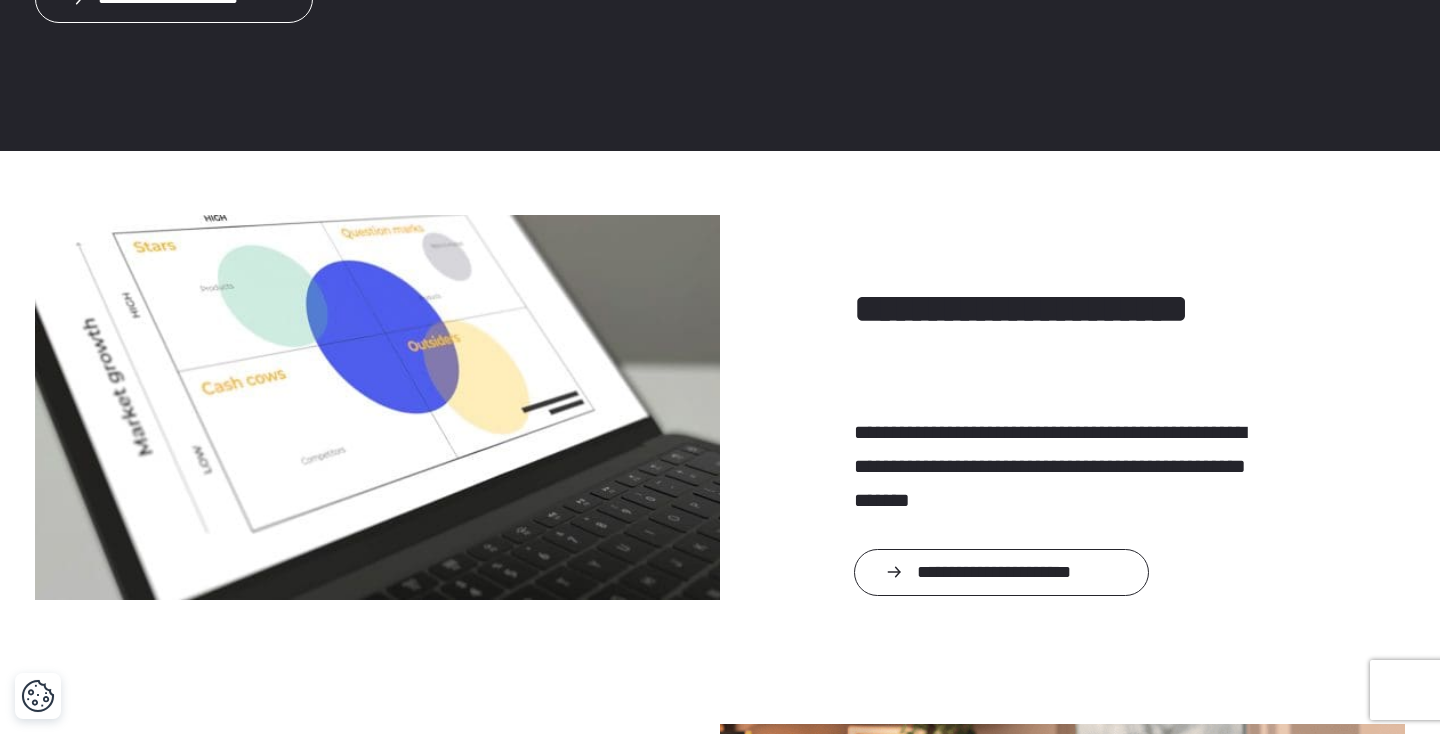 scroll, scrollTop: 0, scrollLeft: 0, axis: both 